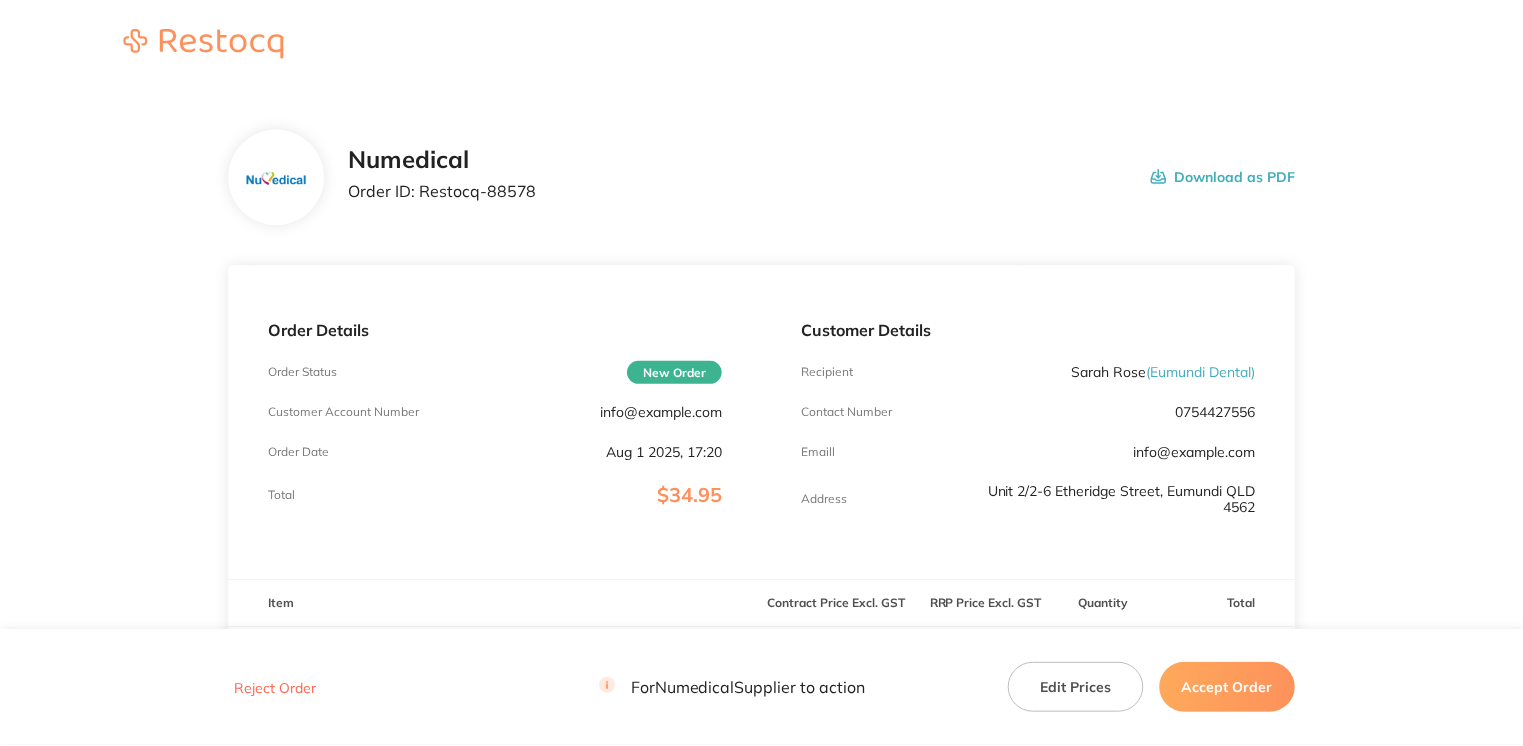 scroll, scrollTop: 0, scrollLeft: 0, axis: both 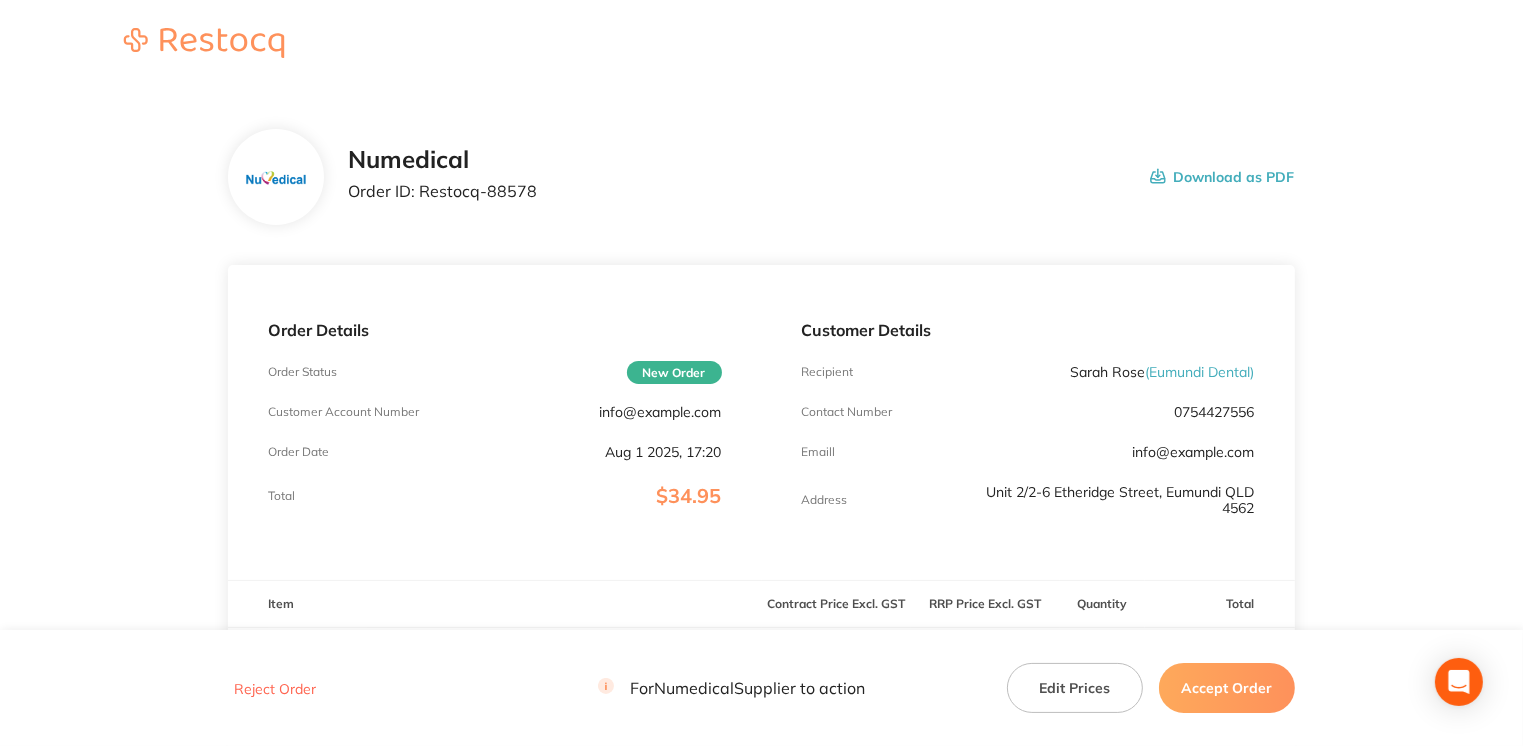 click on "Accept Order" at bounding box center (1227, 688) 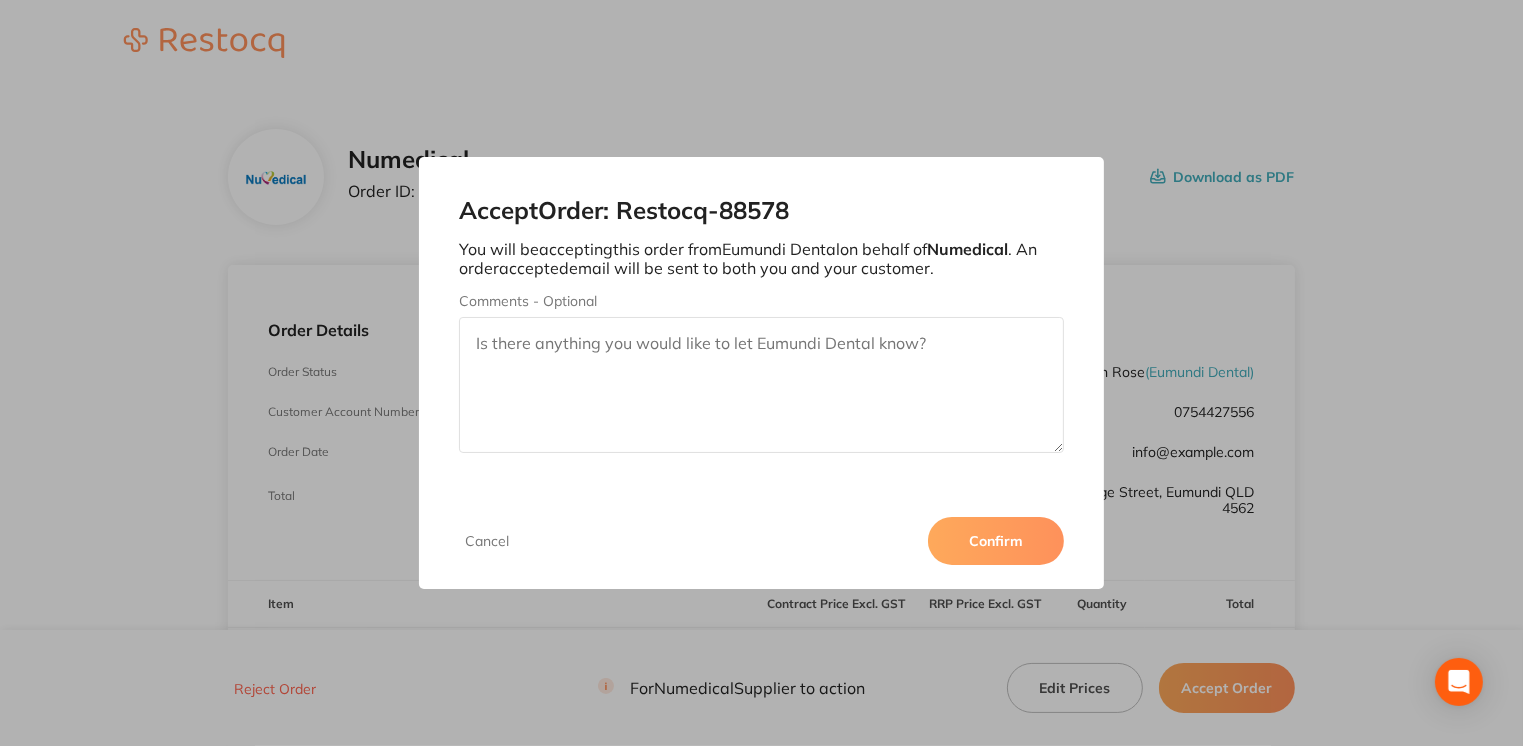 click on "Confirm" at bounding box center [996, 541] 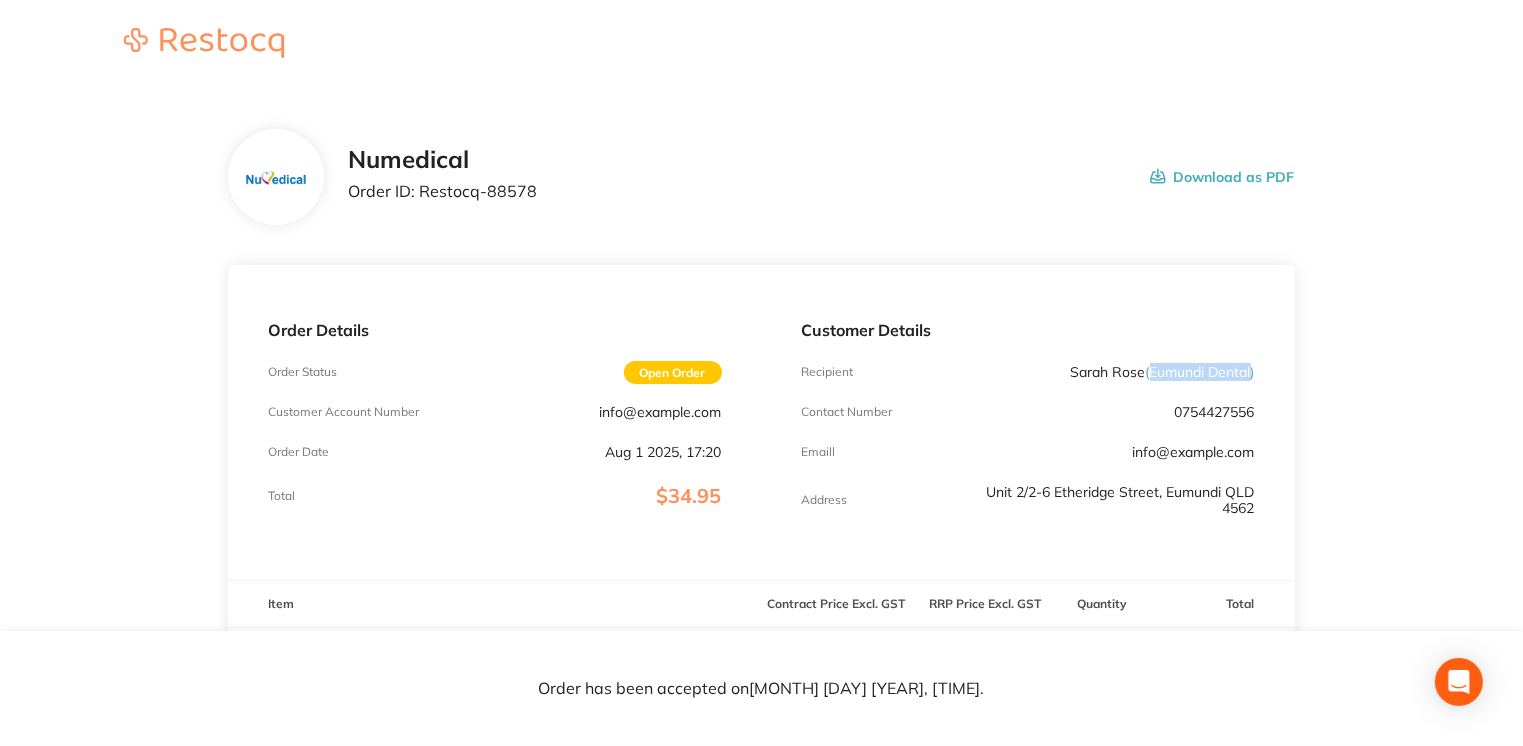 drag, startPoint x: 1148, startPoint y: 370, endPoint x: 1252, endPoint y: 373, distance: 104.04326 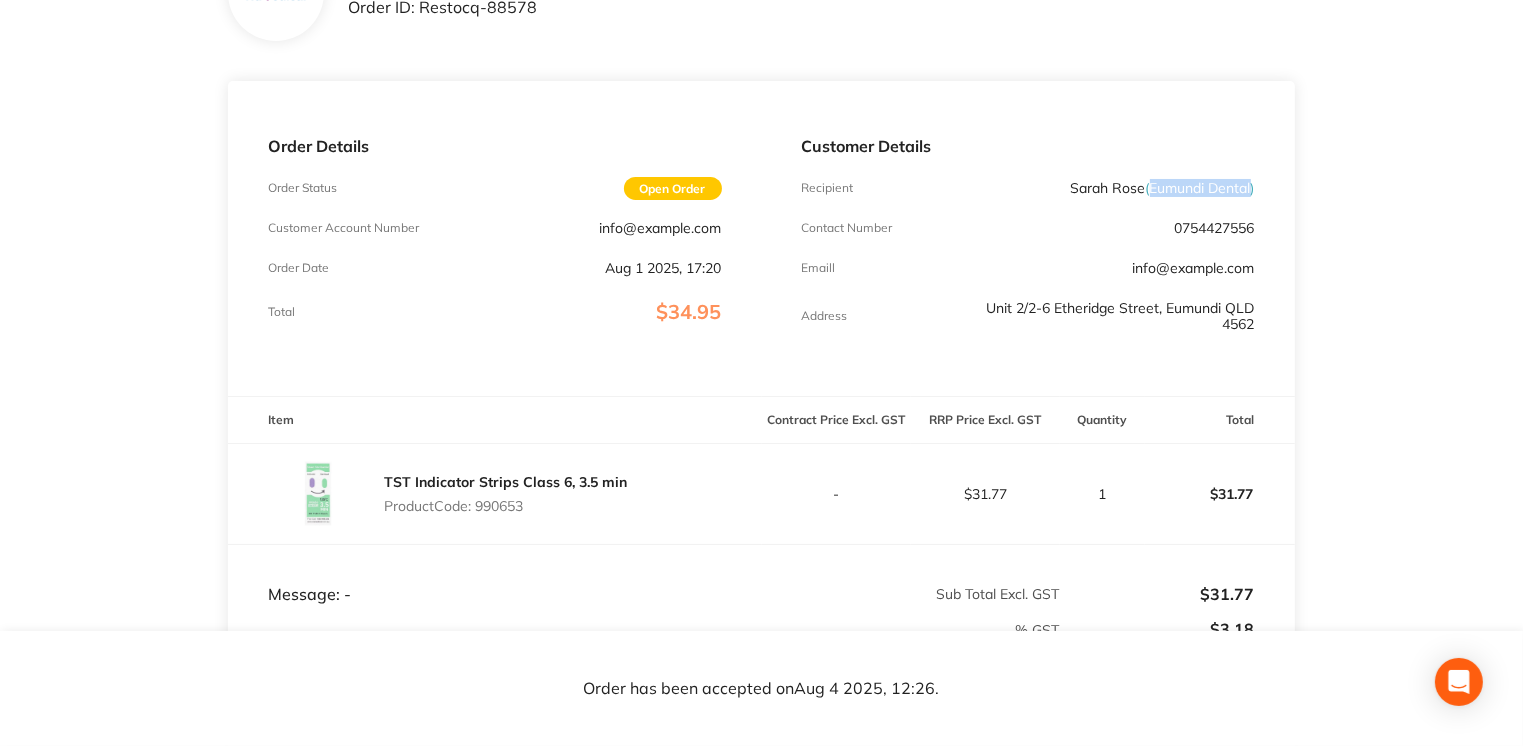 scroll, scrollTop: 182, scrollLeft: 0, axis: vertical 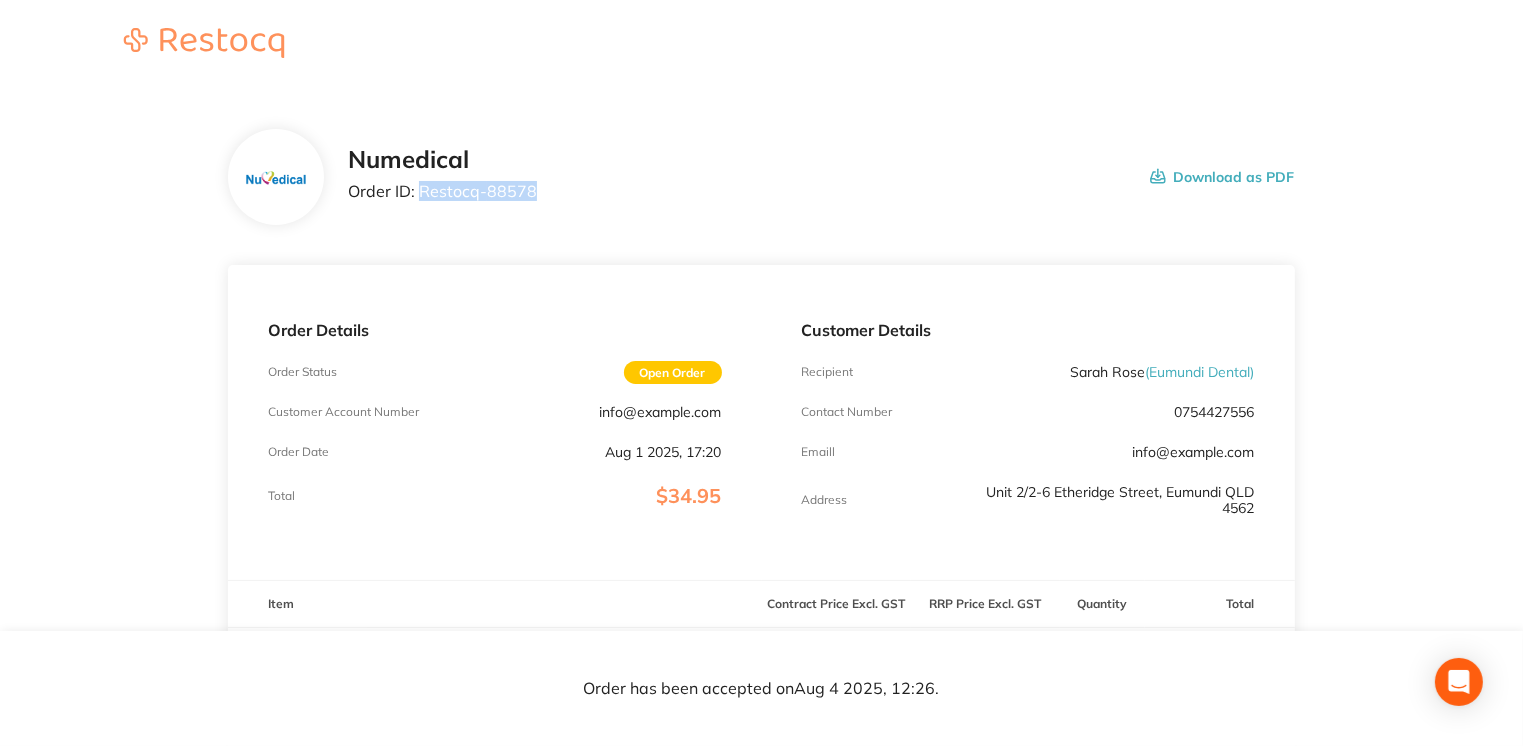 drag, startPoint x: 422, startPoint y: 193, endPoint x: 558, endPoint y: 194, distance: 136.00368 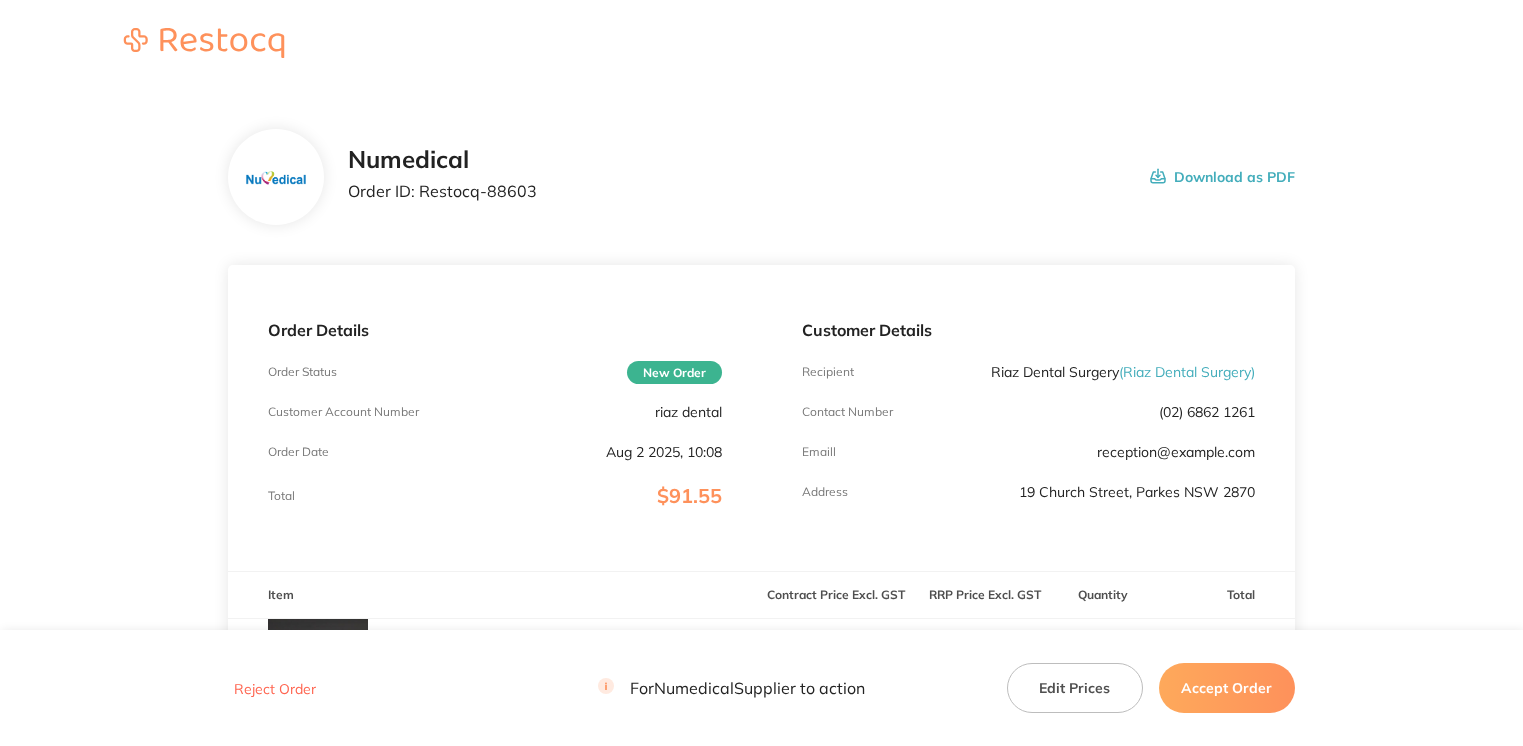 scroll, scrollTop: 0, scrollLeft: 0, axis: both 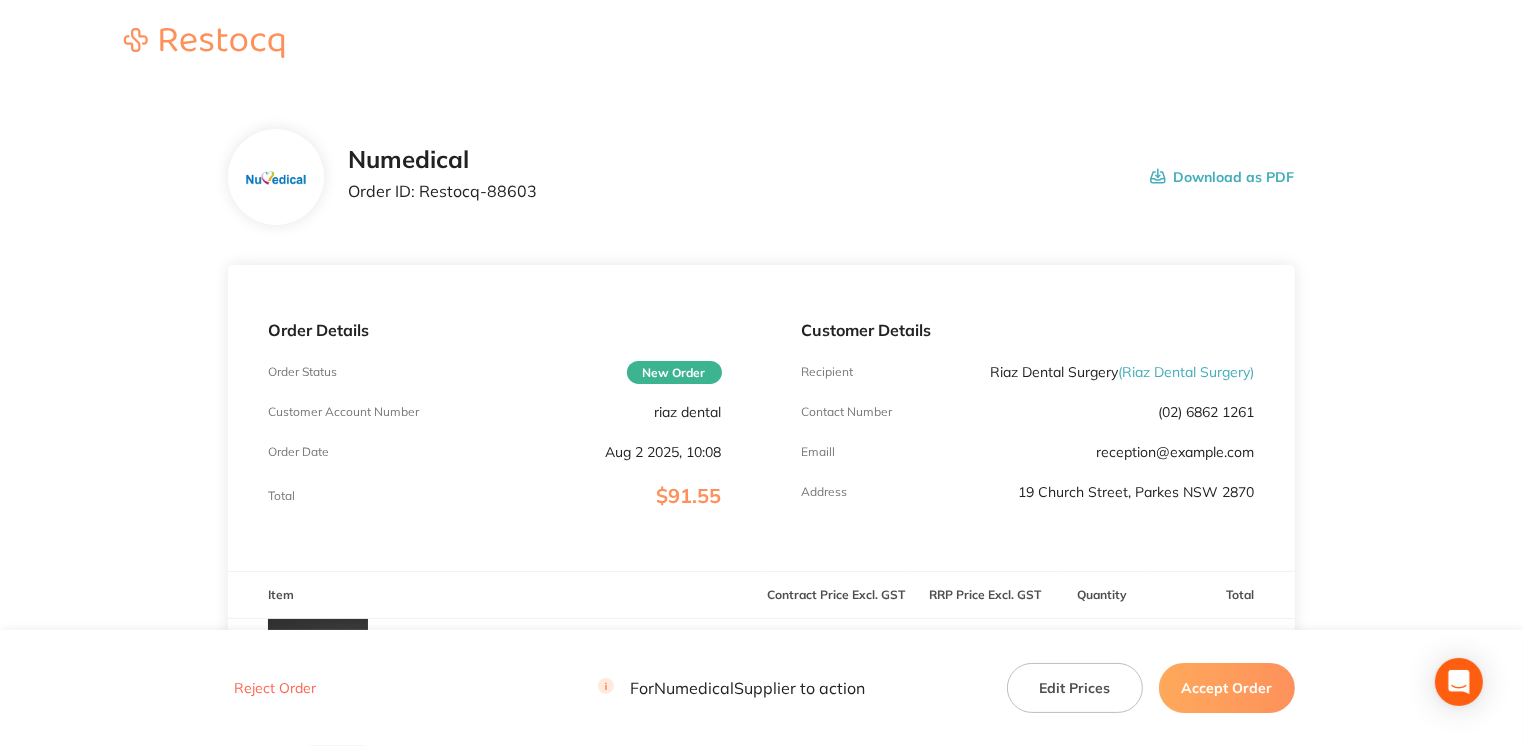 click on "Accept Order" at bounding box center (1227, 688) 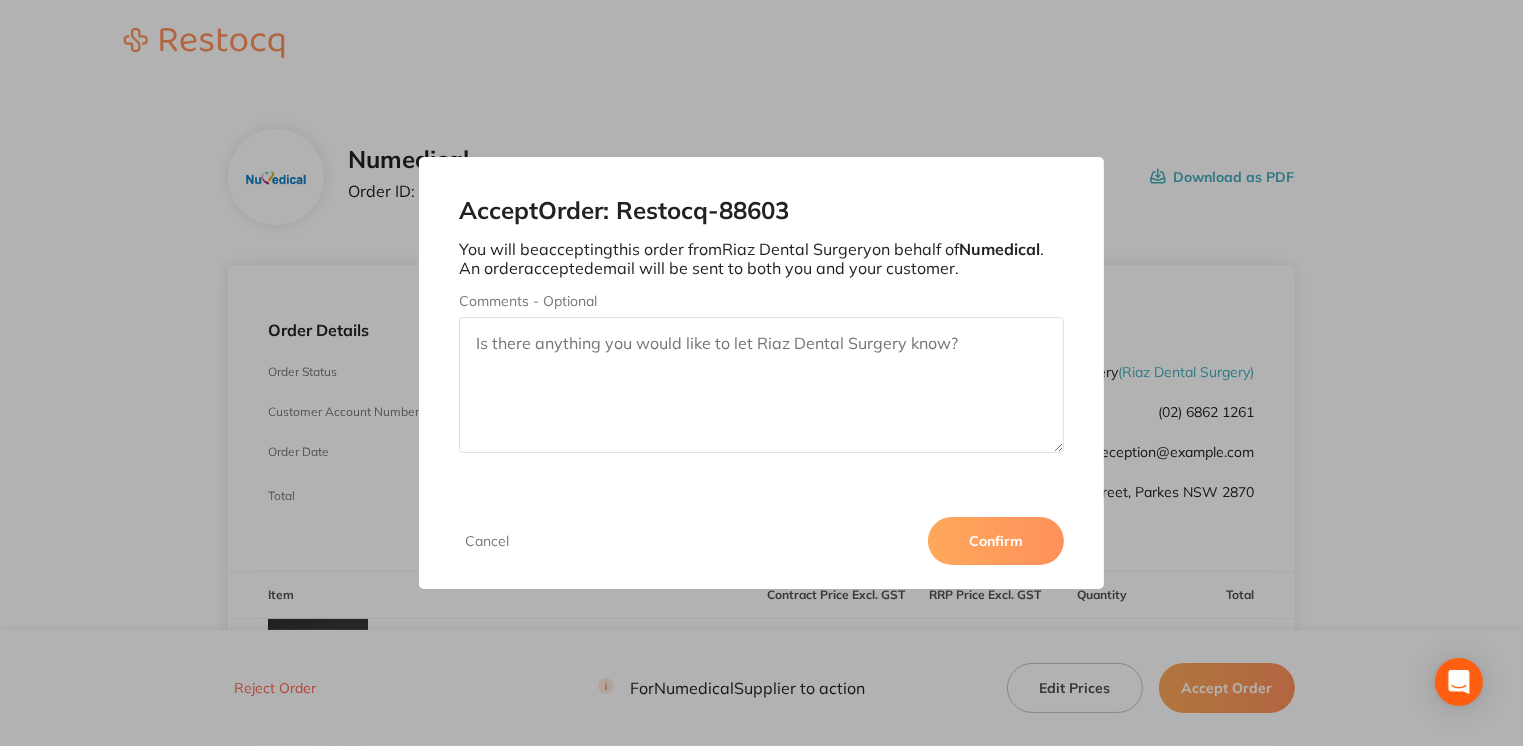 click on "Confirm" at bounding box center [996, 541] 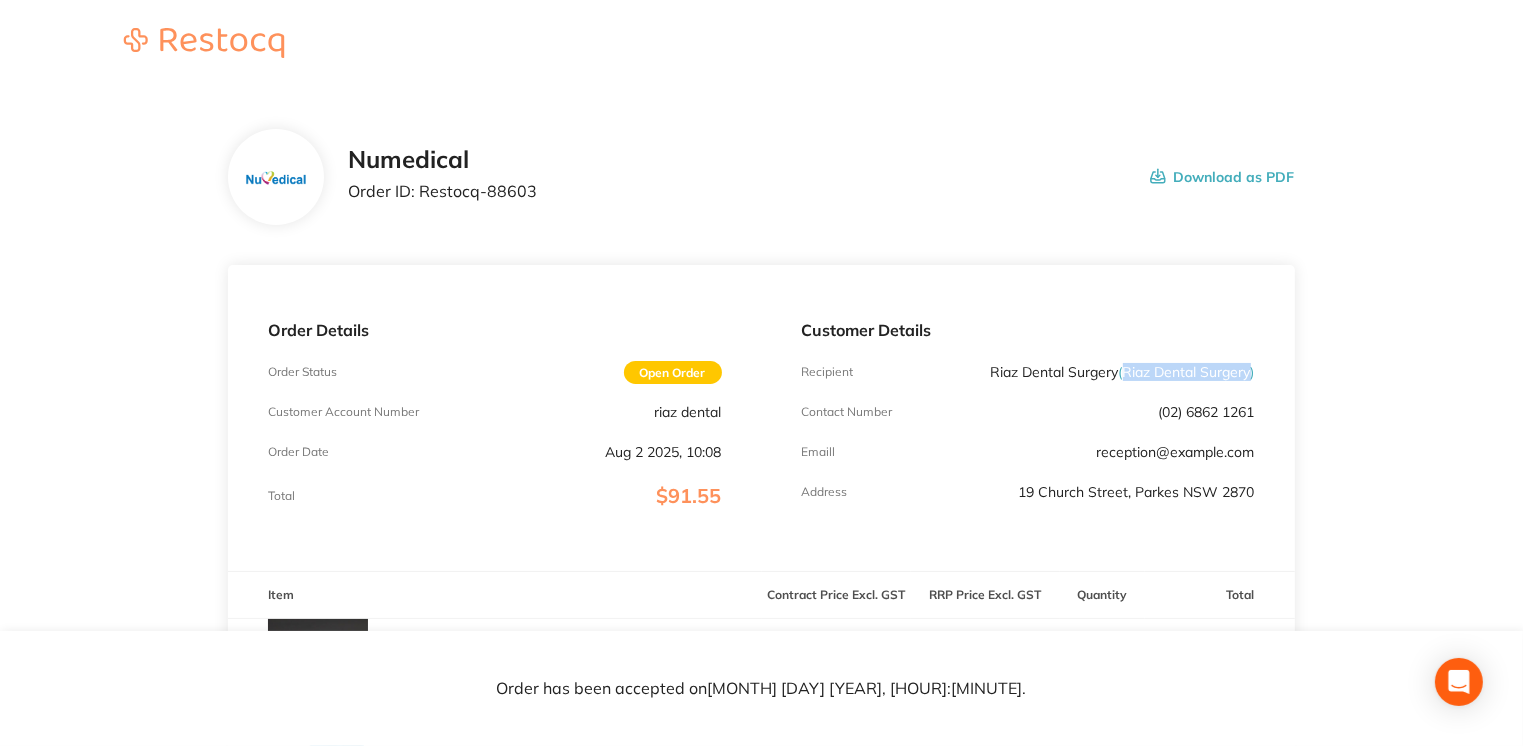 drag, startPoint x: 1123, startPoint y: 370, endPoint x: 1248, endPoint y: 362, distance: 125.25574 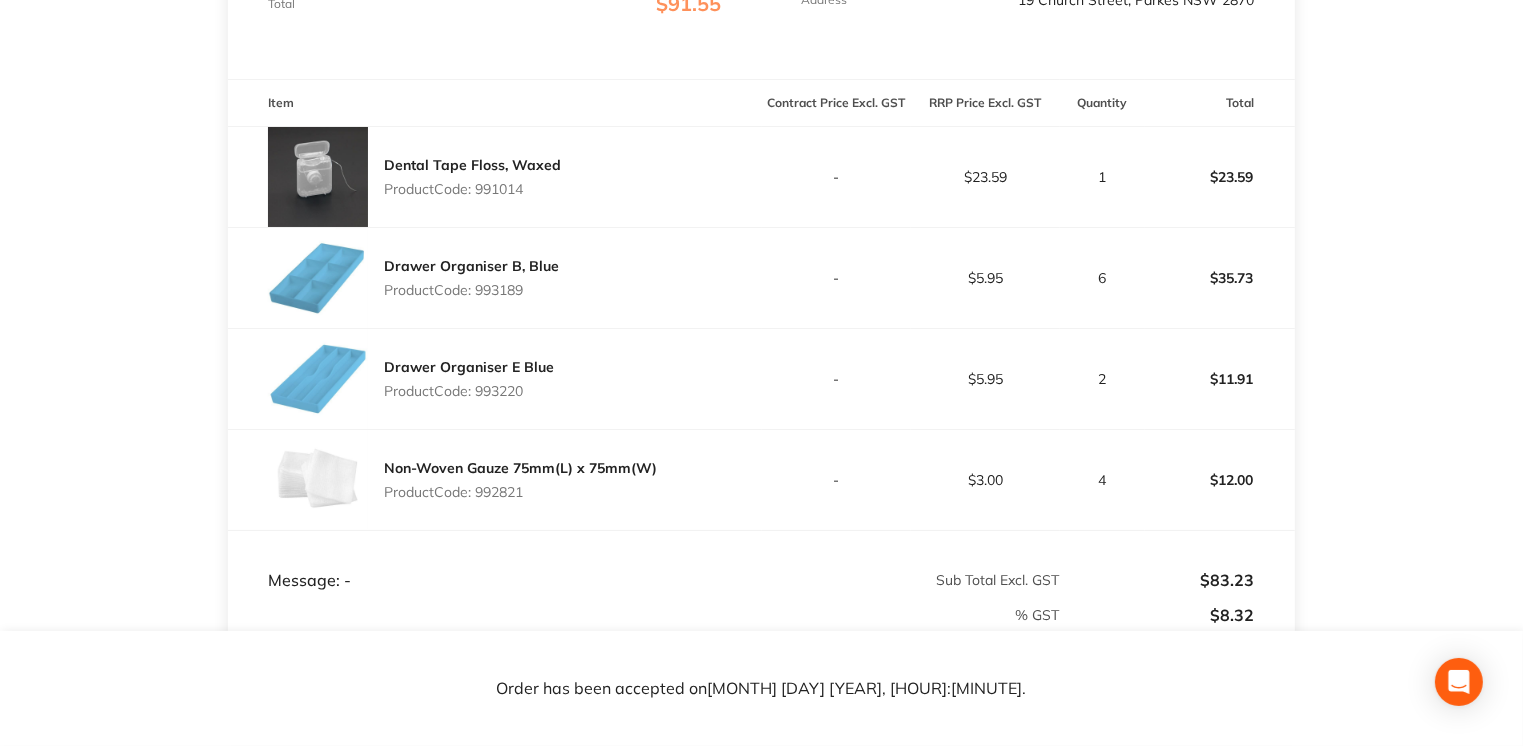 scroll, scrollTop: 494, scrollLeft: 0, axis: vertical 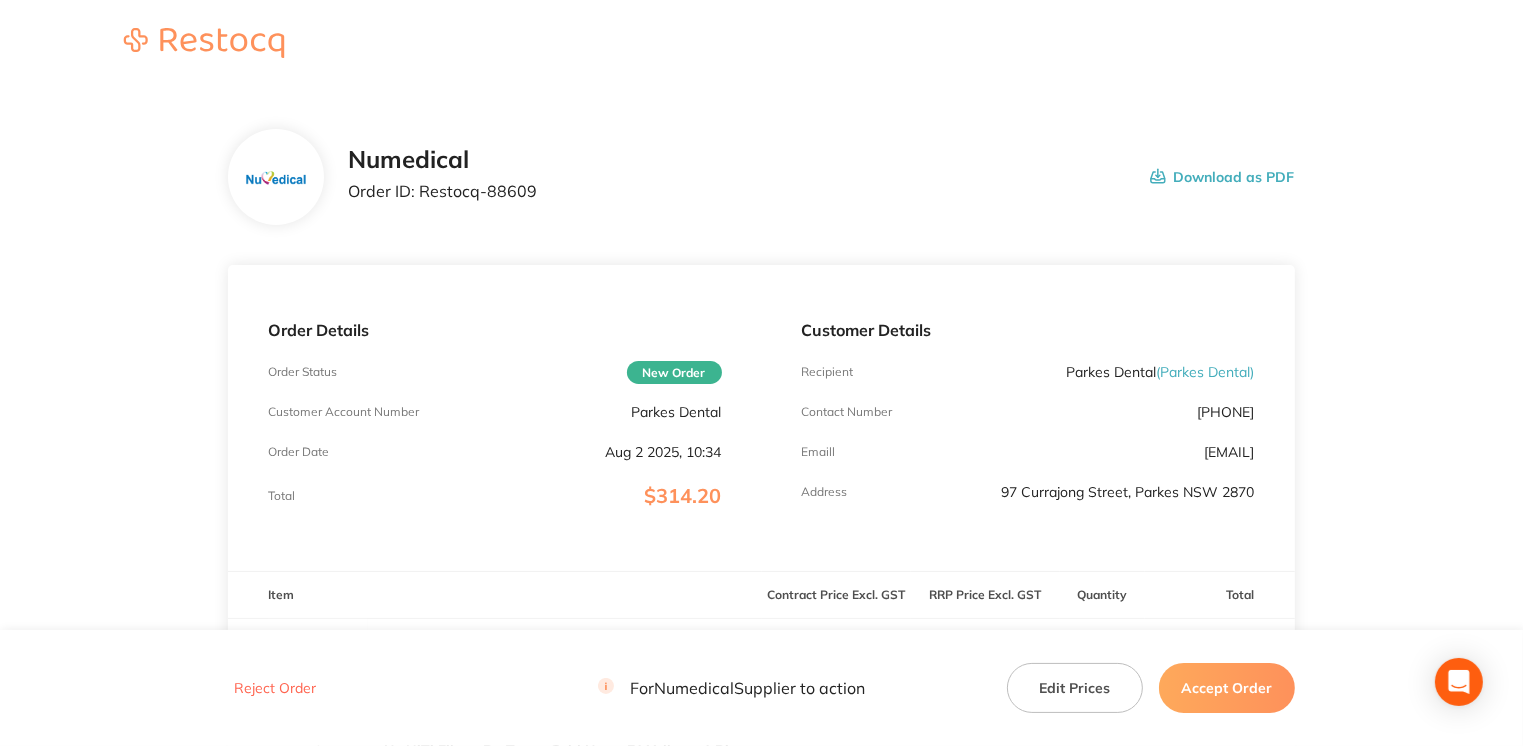 click on "Accept Order" at bounding box center (1227, 688) 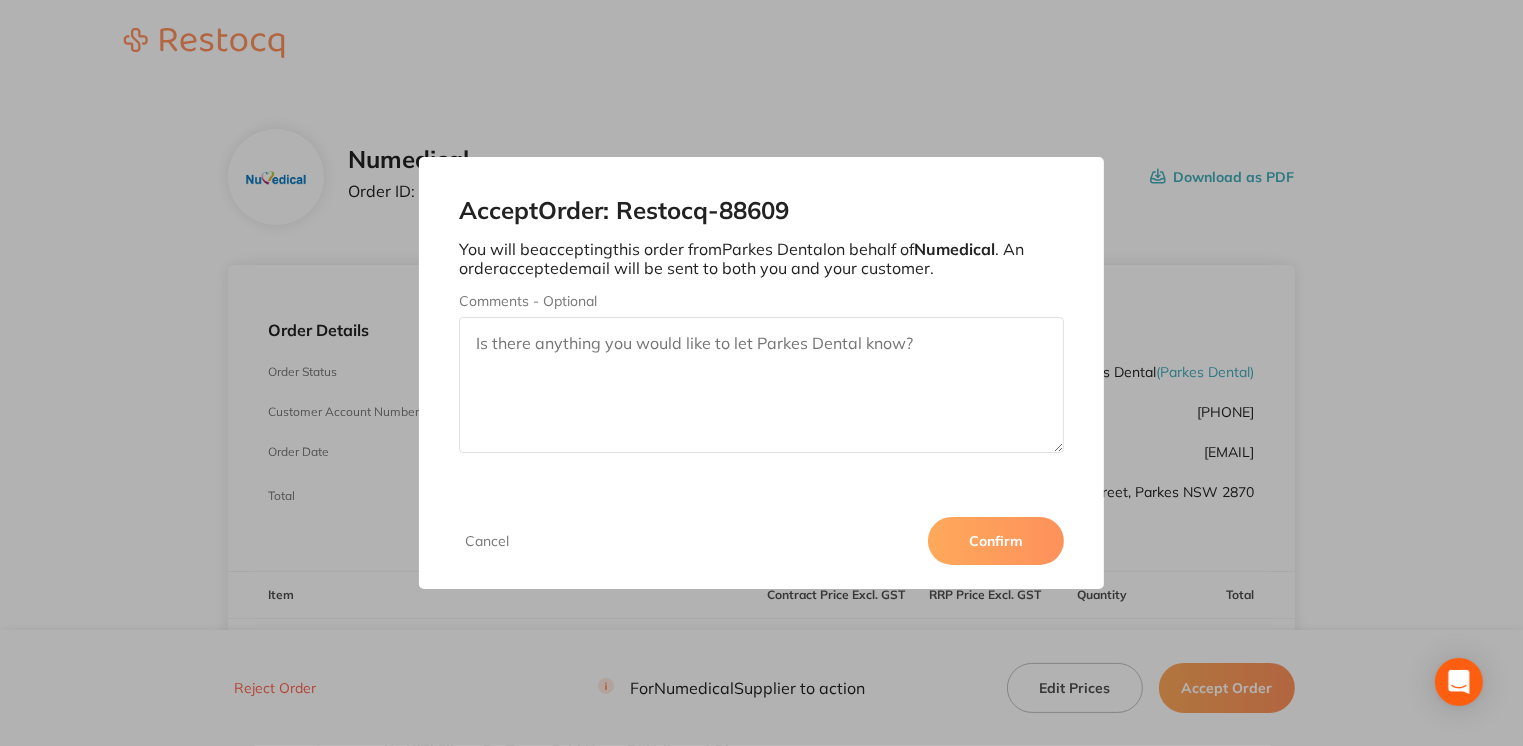 click on "Confirm" at bounding box center (996, 541) 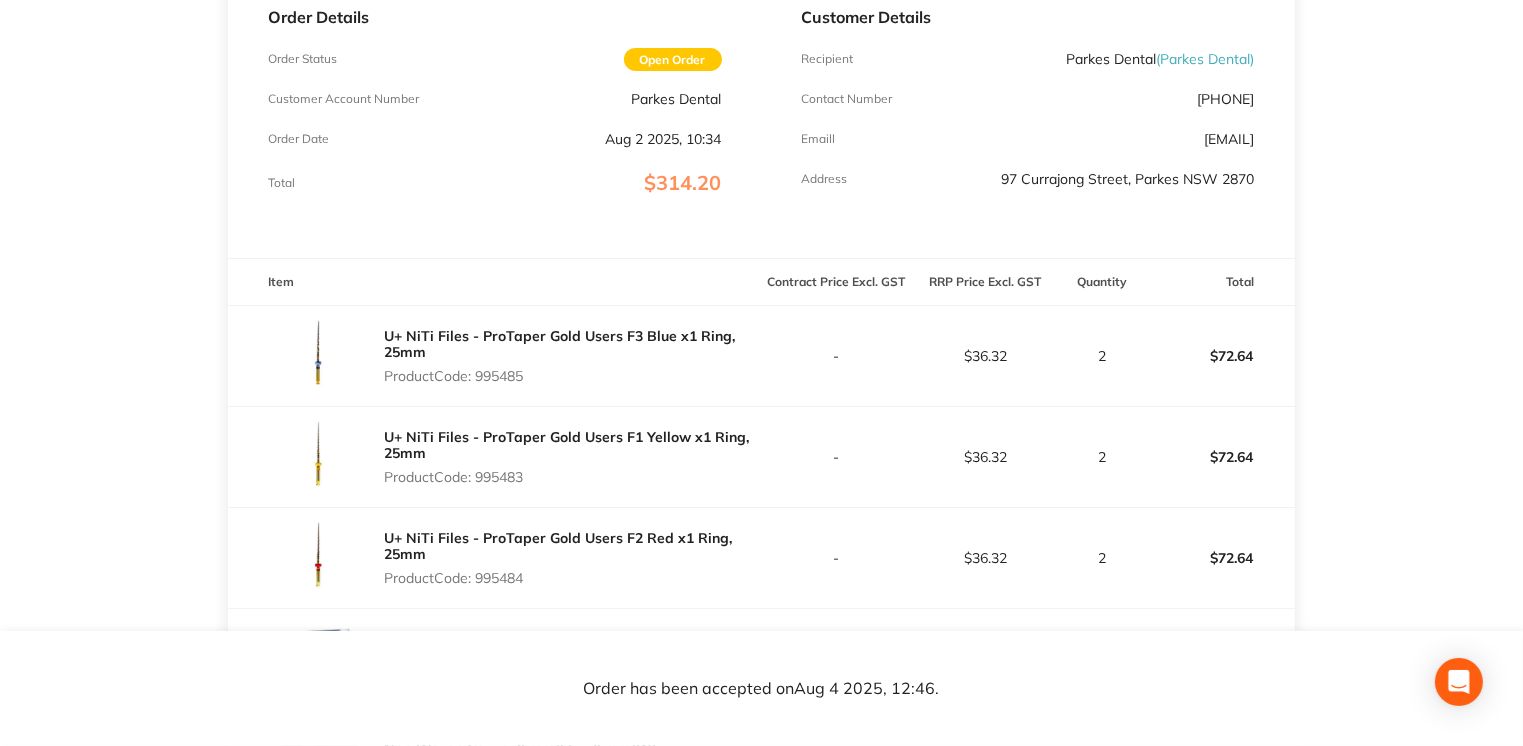 scroll, scrollTop: 271, scrollLeft: 0, axis: vertical 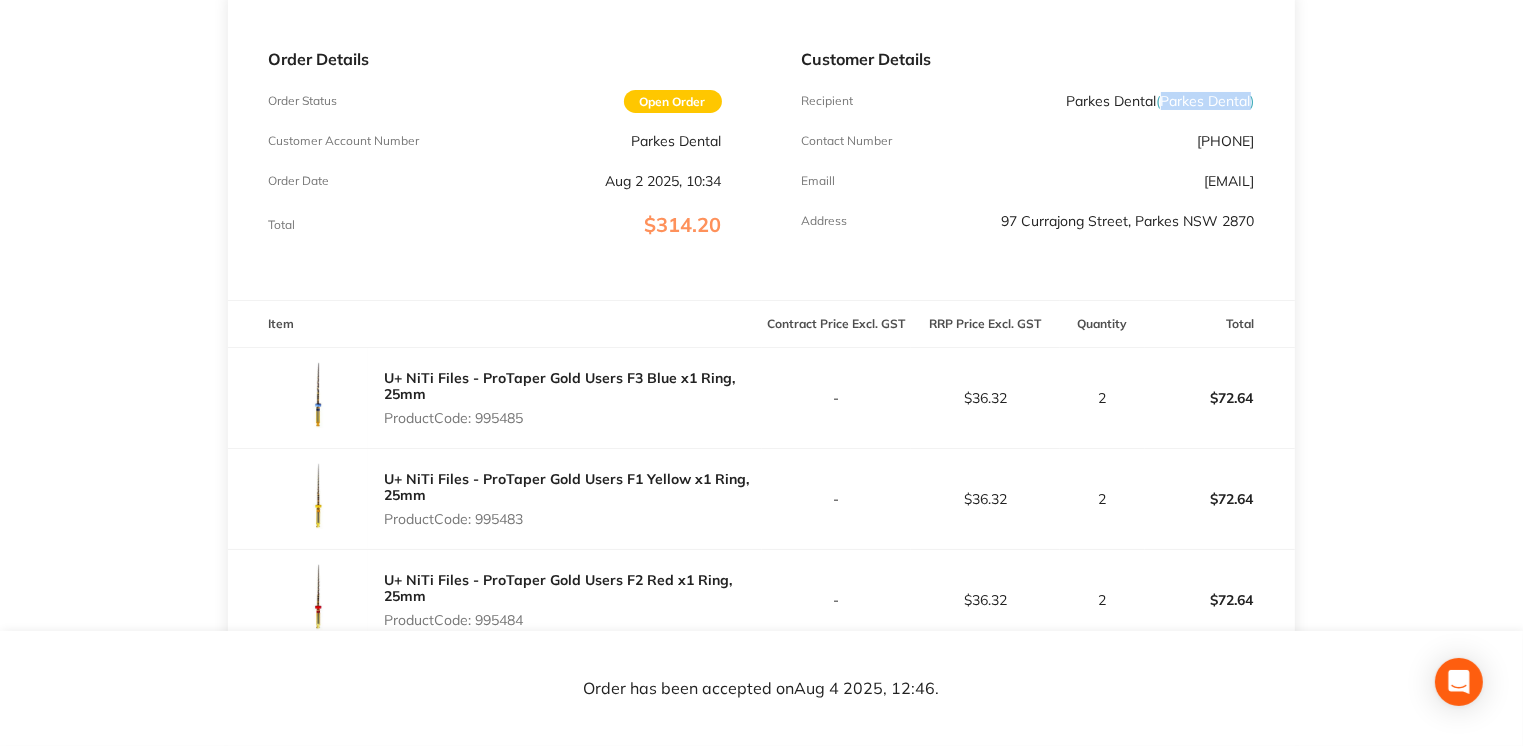 drag, startPoint x: 1158, startPoint y: 101, endPoint x: 1249, endPoint y: 100, distance: 91.00549 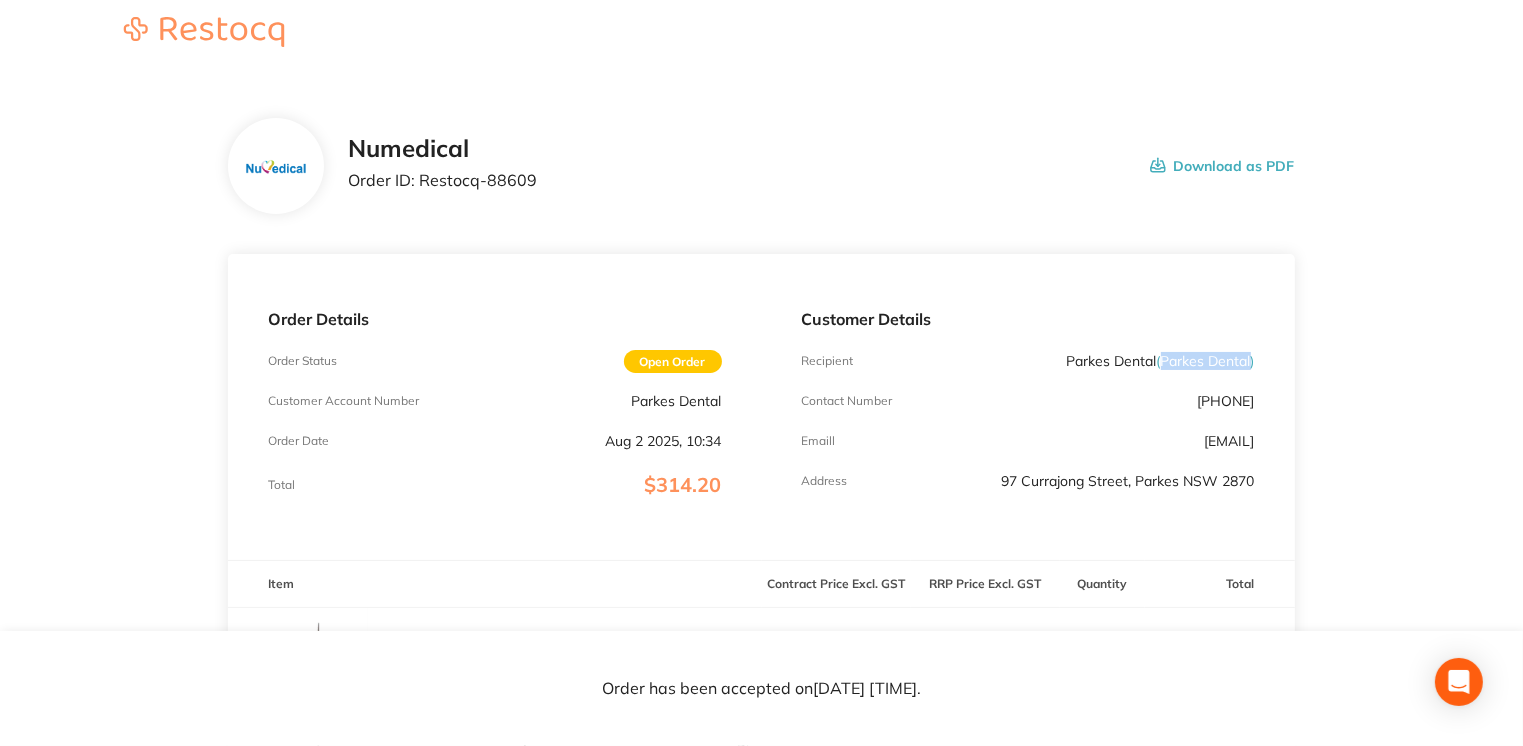 scroll, scrollTop: 0, scrollLeft: 0, axis: both 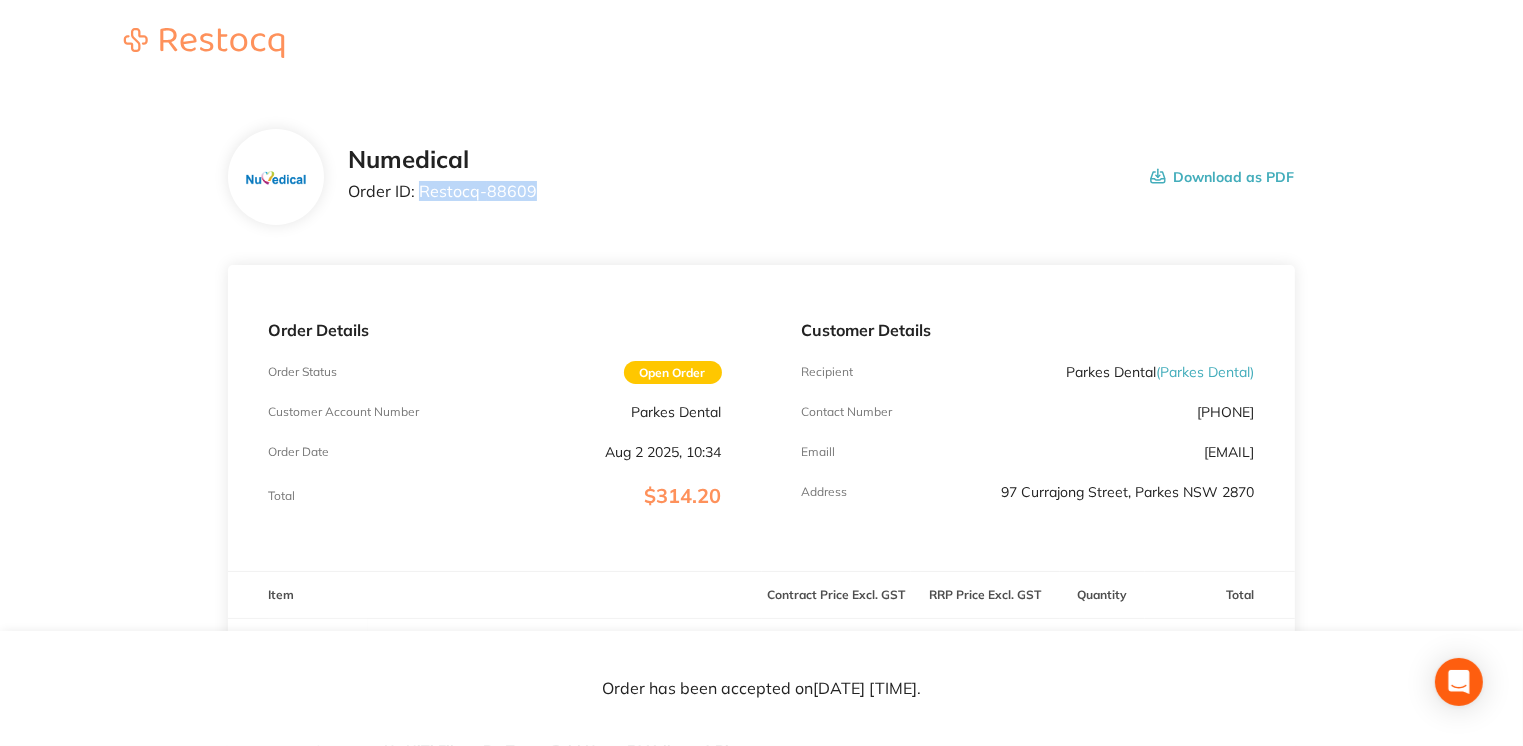 drag, startPoint x: 419, startPoint y: 191, endPoint x: 568, endPoint y: 198, distance: 149.16434 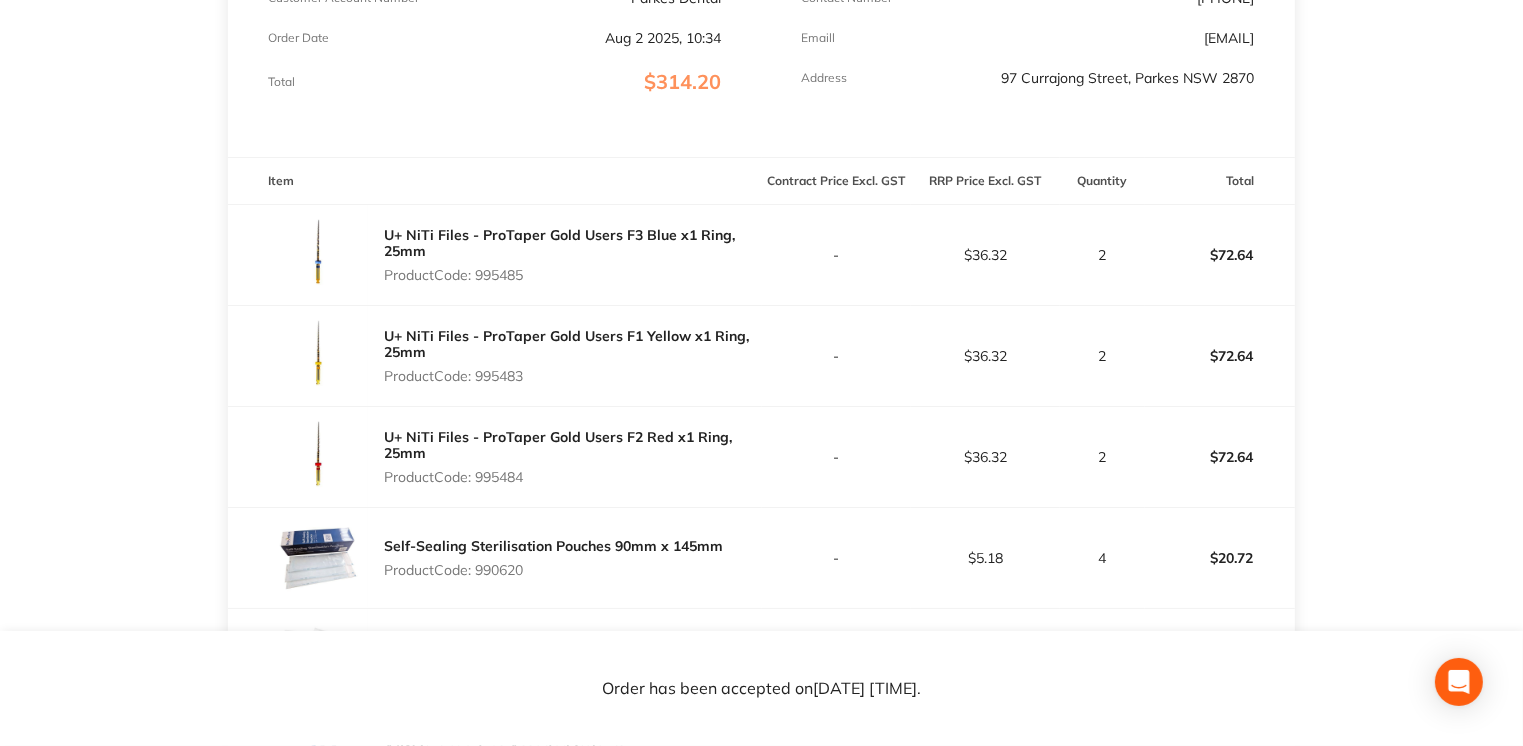 scroll, scrollTop: 420, scrollLeft: 0, axis: vertical 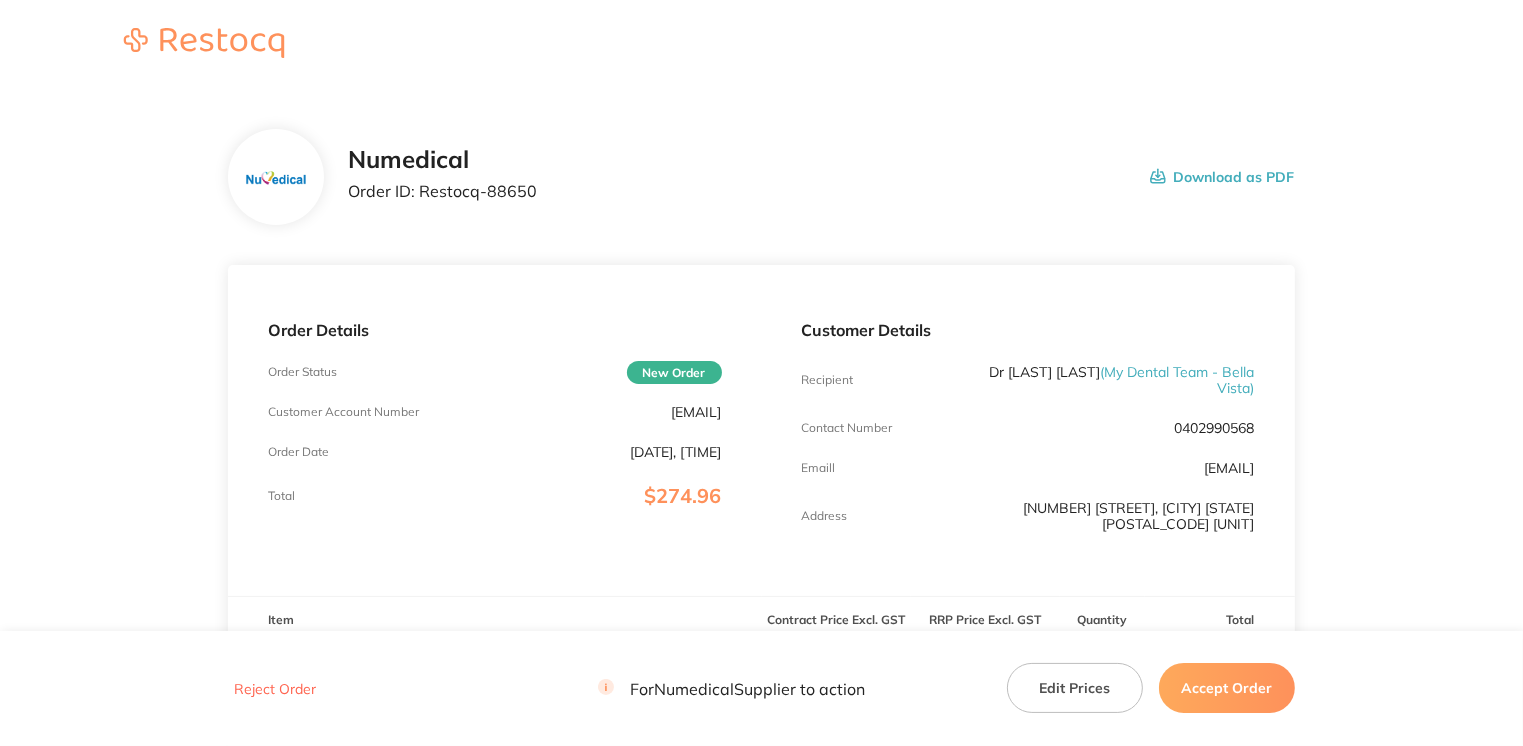 click on "Accept Order" at bounding box center (1227, 688) 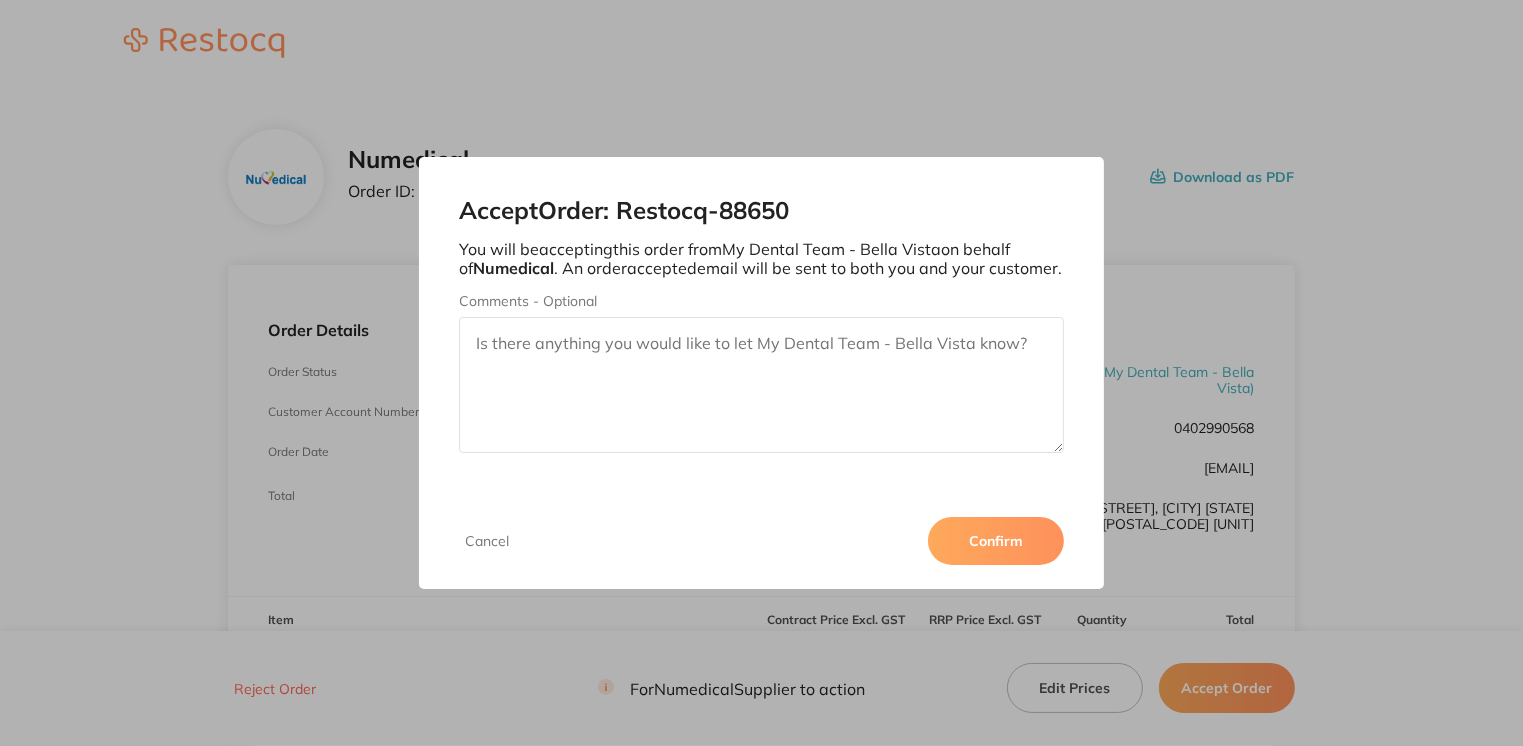 click on "Confirm" at bounding box center (996, 541) 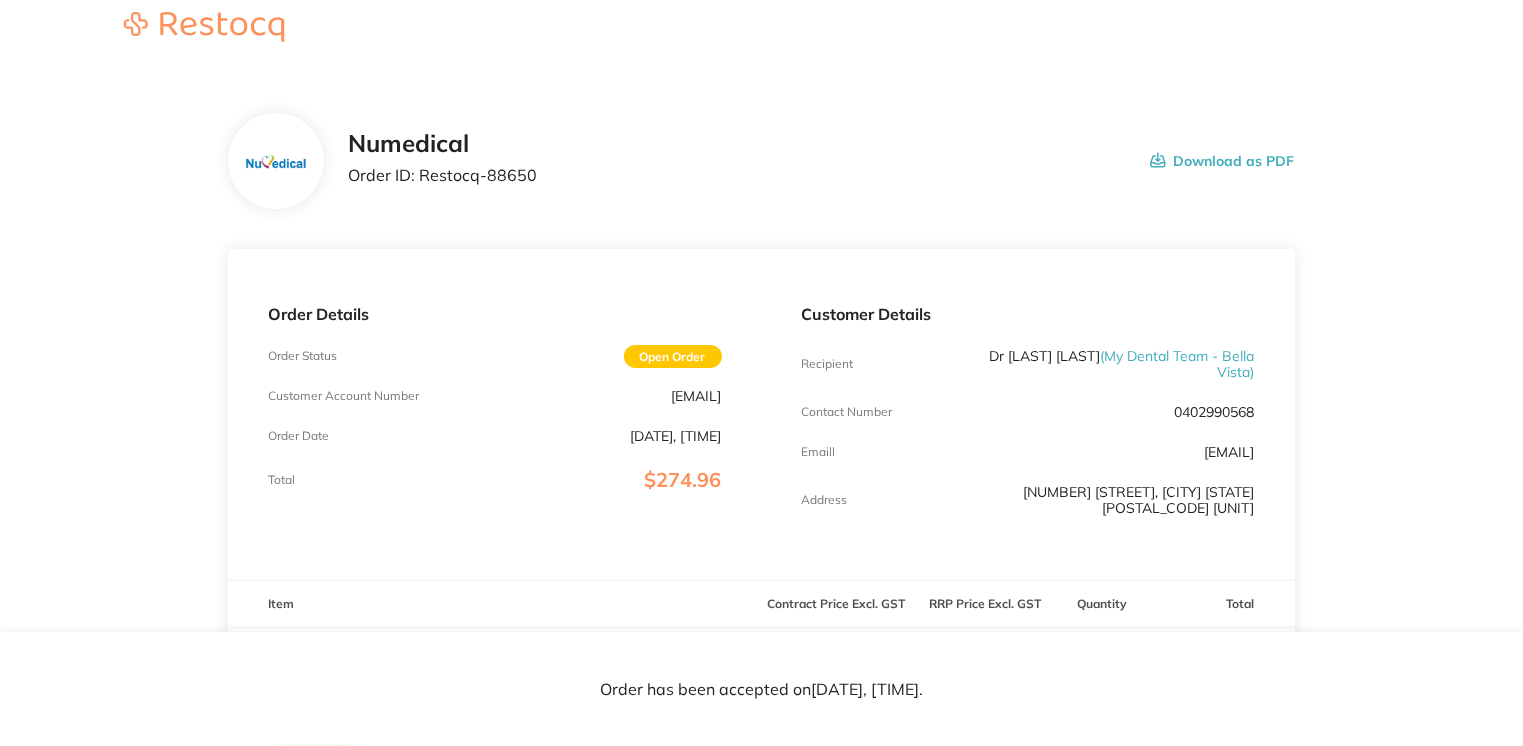 scroll, scrollTop: 12, scrollLeft: 0, axis: vertical 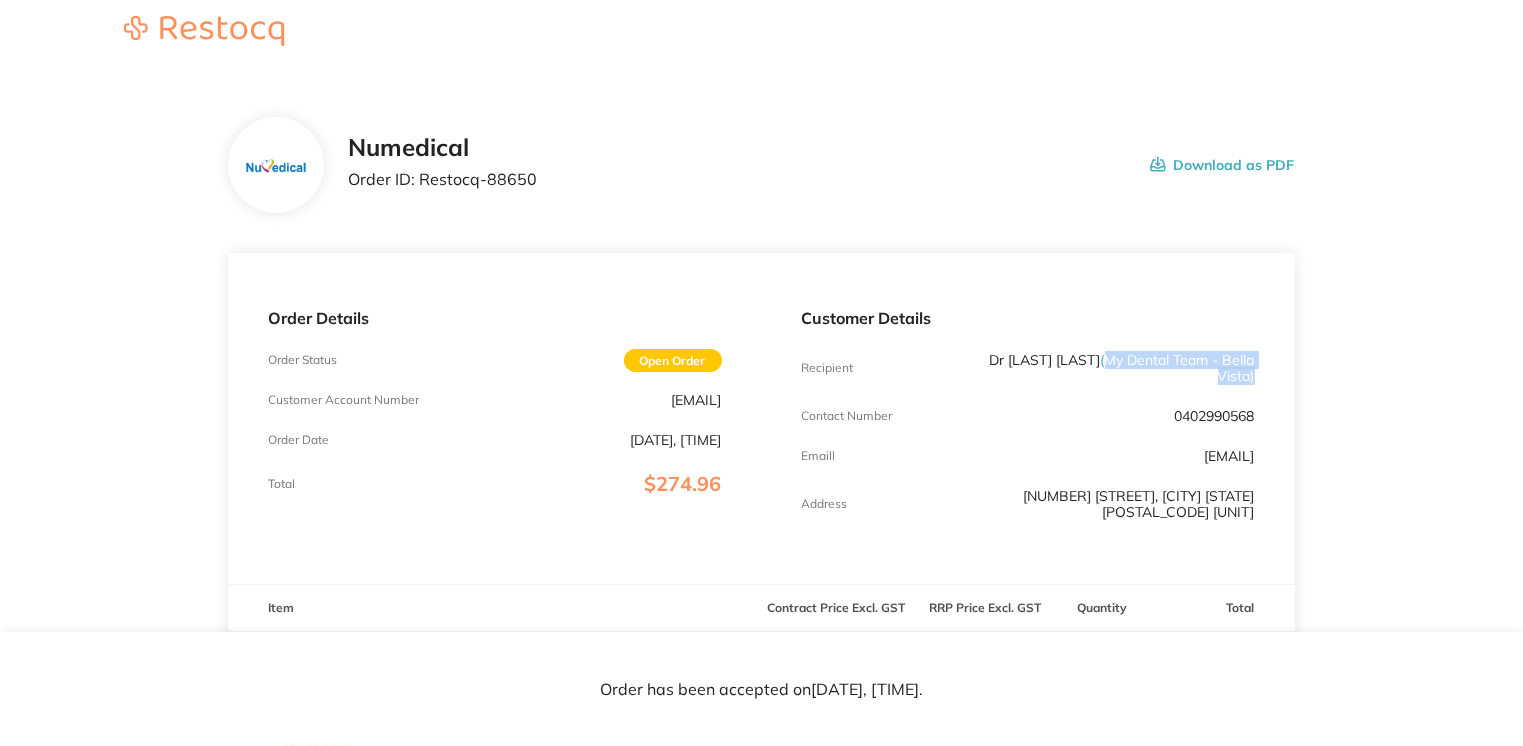 drag, startPoint x: 1142, startPoint y: 362, endPoint x: 1254, endPoint y: 375, distance: 112.75194 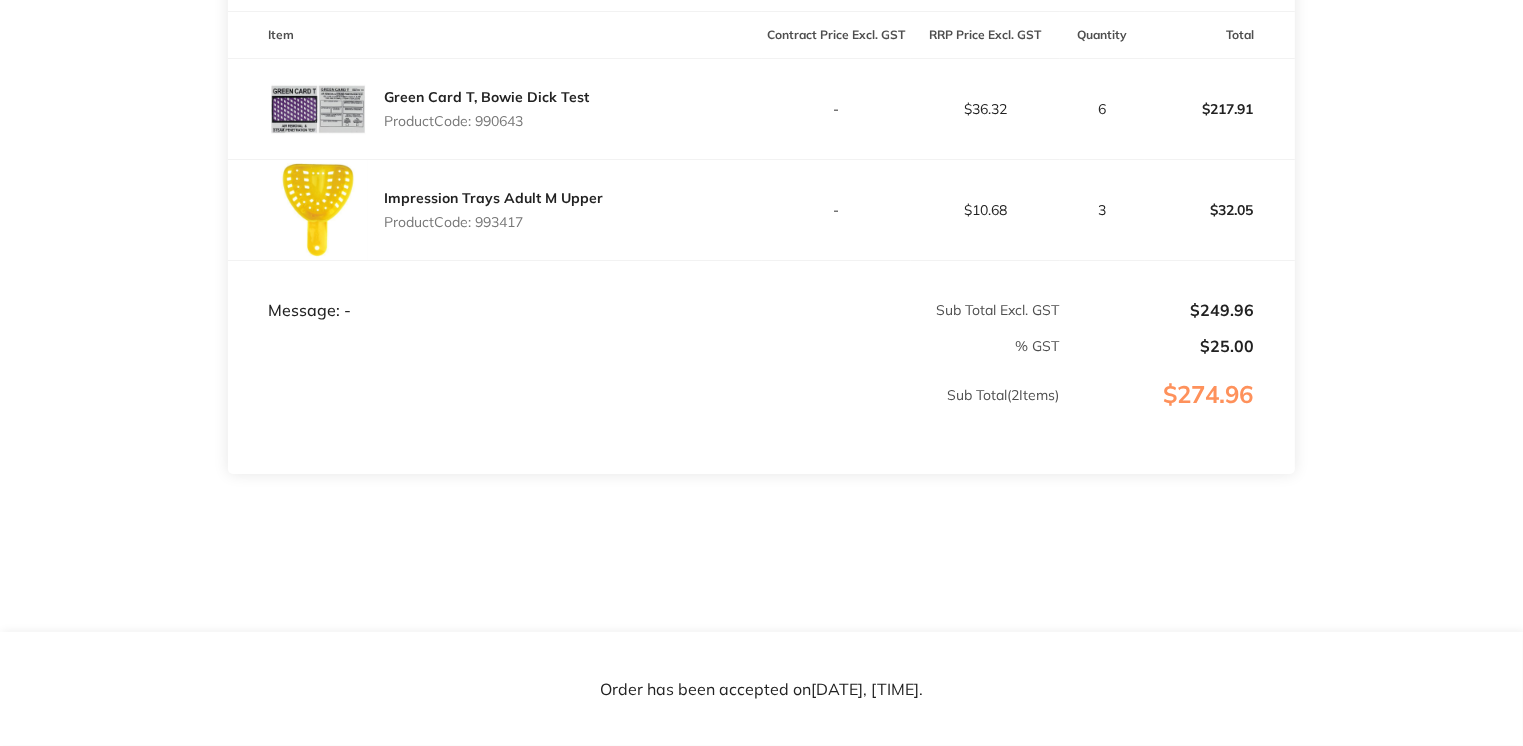 scroll, scrollTop: 0, scrollLeft: 0, axis: both 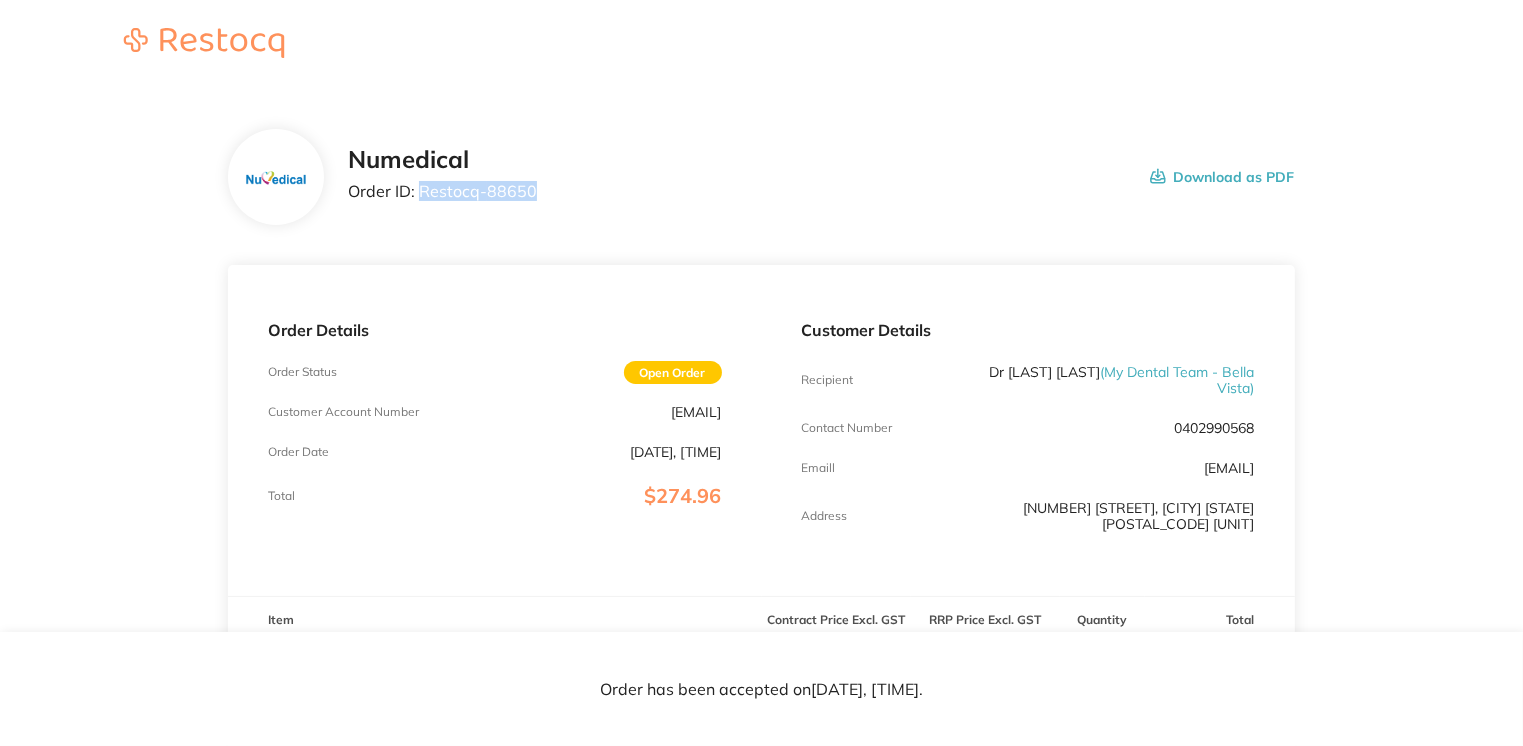 drag, startPoint x: 419, startPoint y: 193, endPoint x: 569, endPoint y: 203, distance: 150.33296 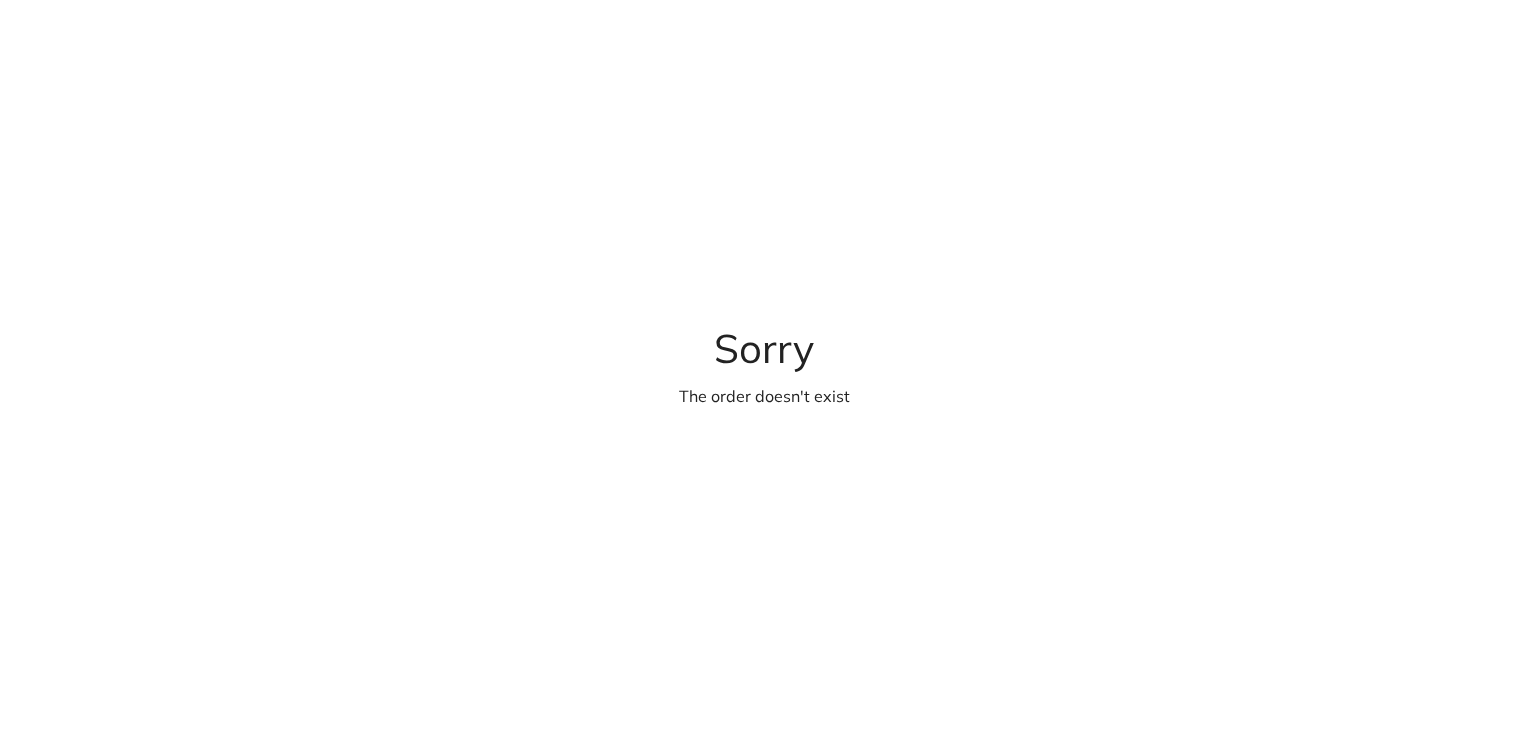 scroll, scrollTop: 0, scrollLeft: 0, axis: both 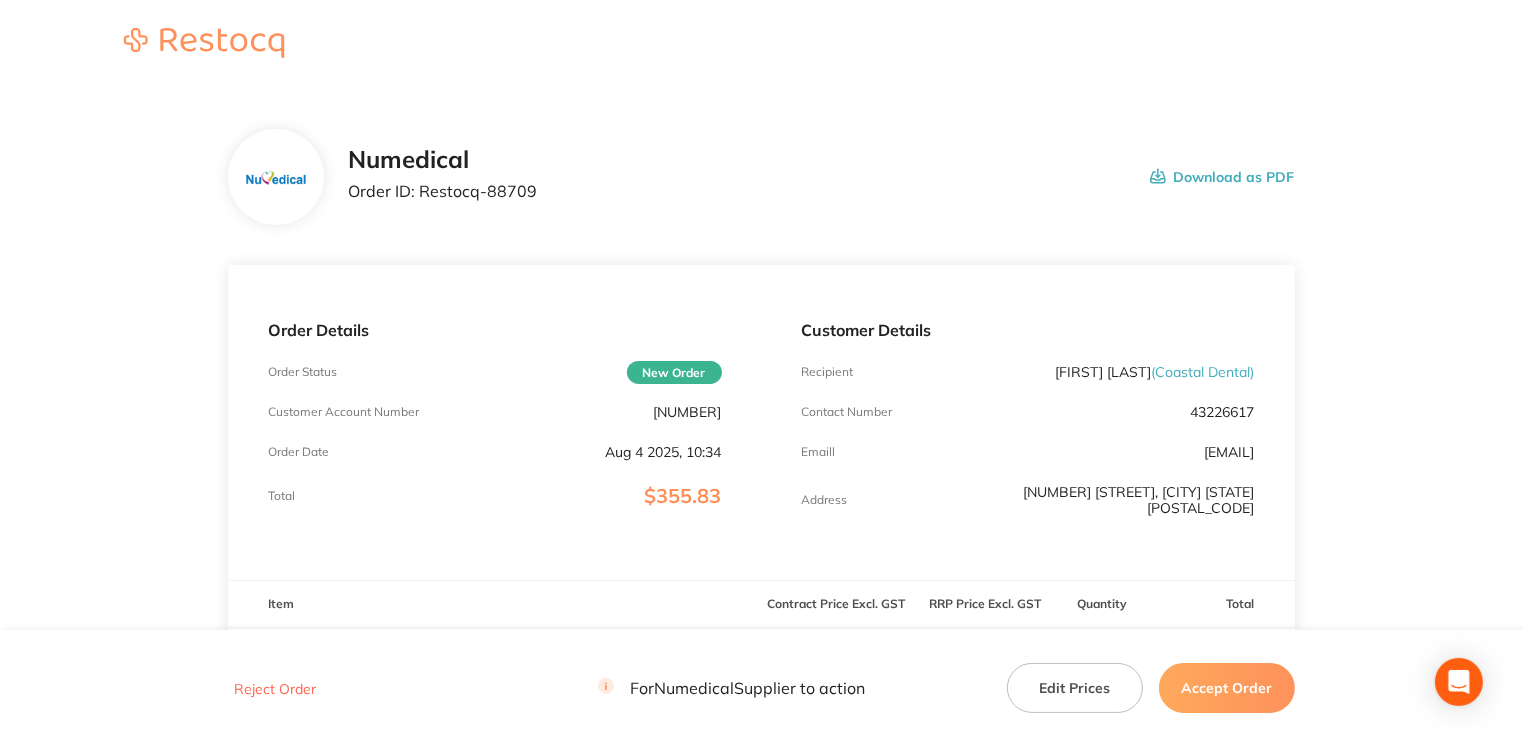 click on "Accept Order" at bounding box center (1227, 688) 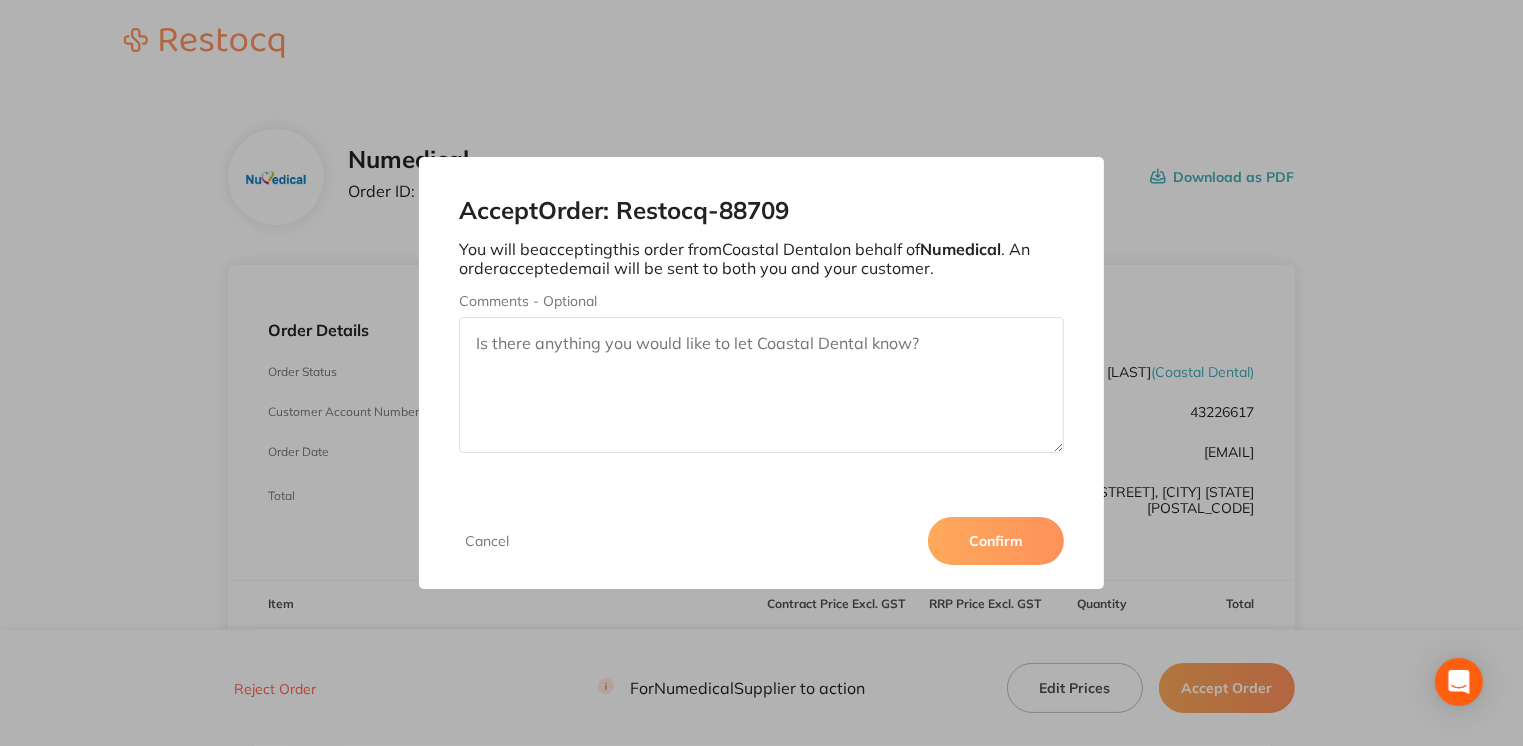 click on "Confirm" at bounding box center [996, 541] 